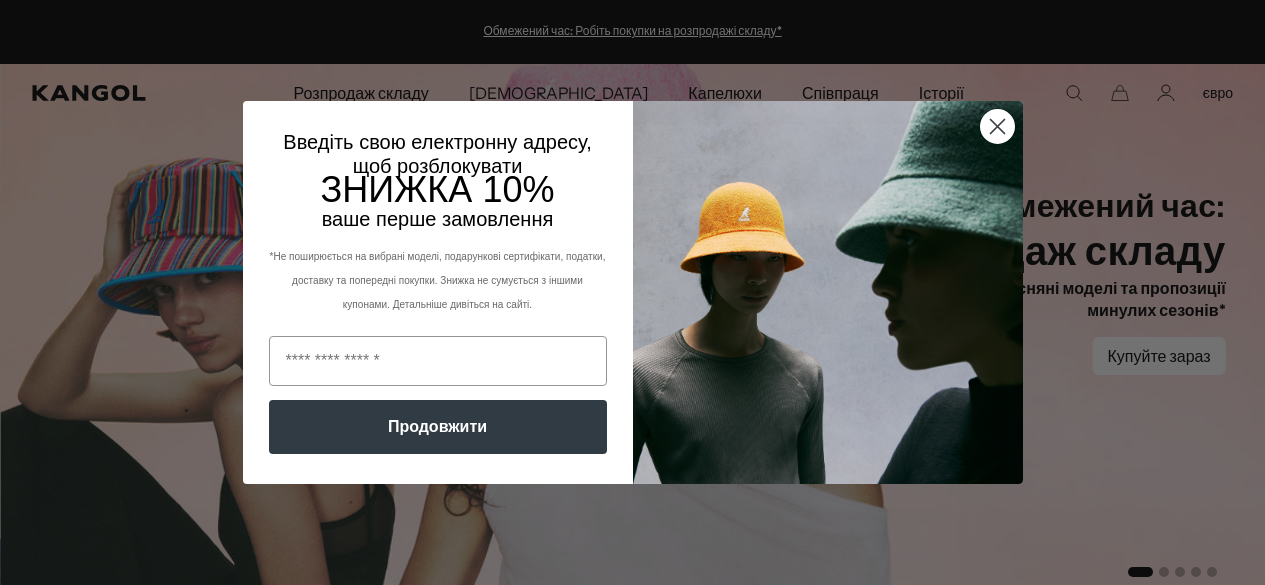scroll, scrollTop: 0, scrollLeft: 0, axis: both 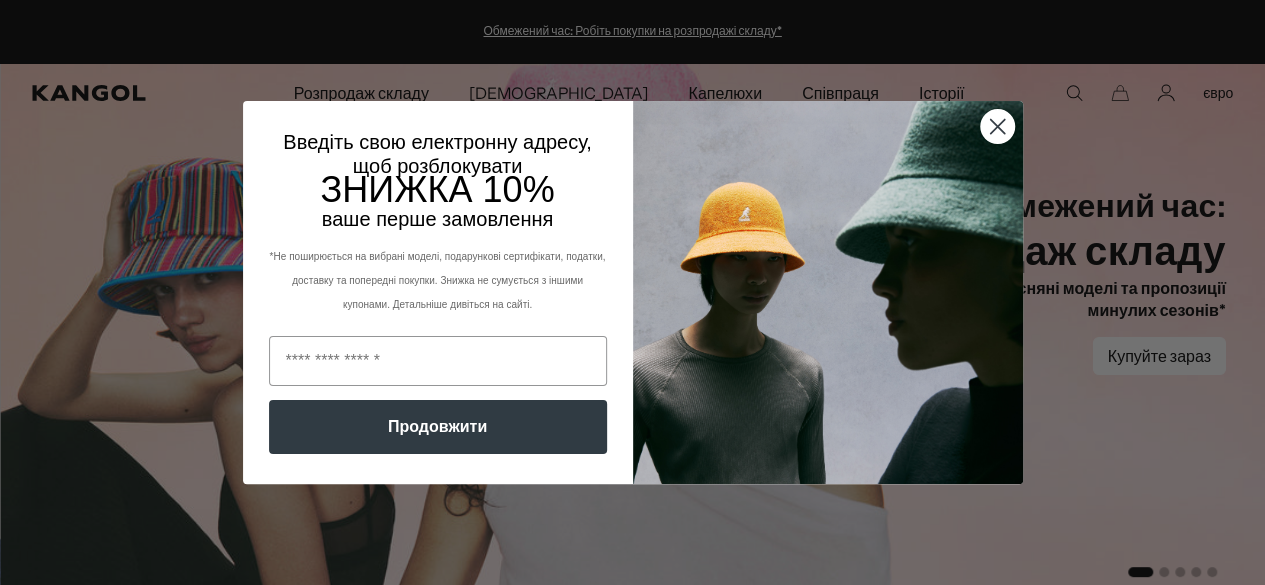 click 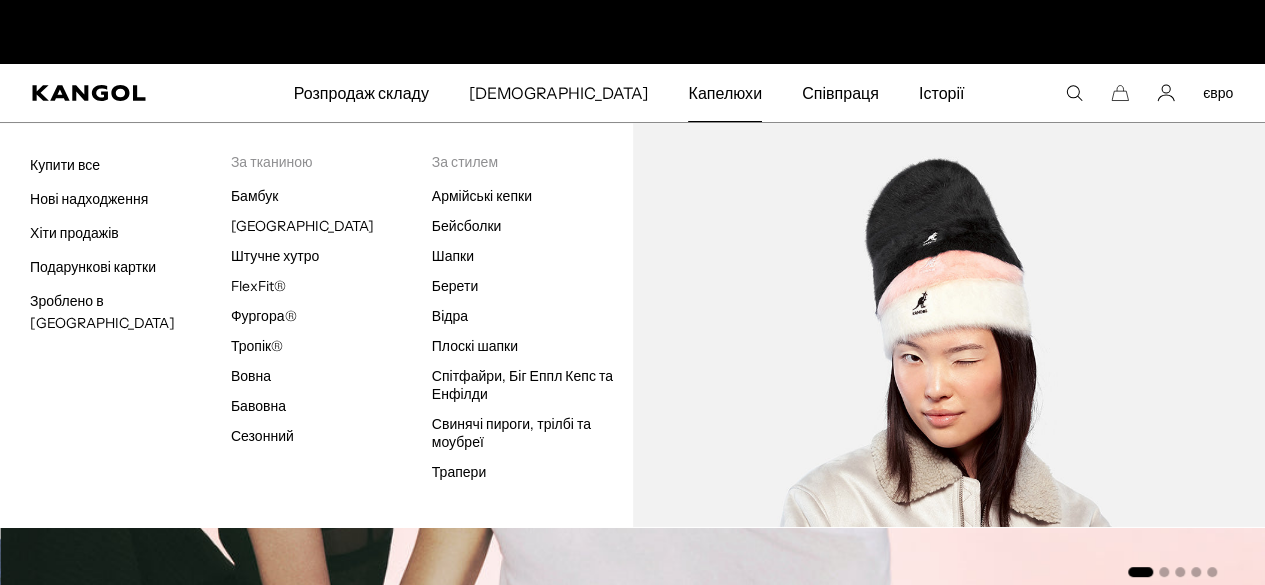 scroll, scrollTop: 0, scrollLeft: 0, axis: both 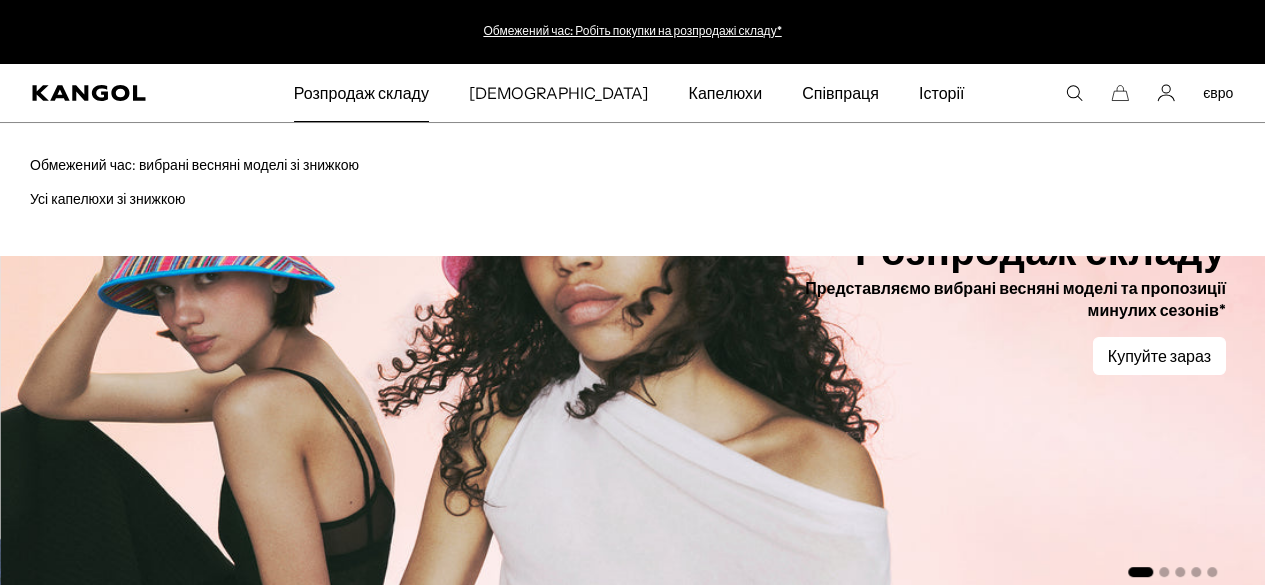 click on "Розпродаж складу" at bounding box center (361, 93) 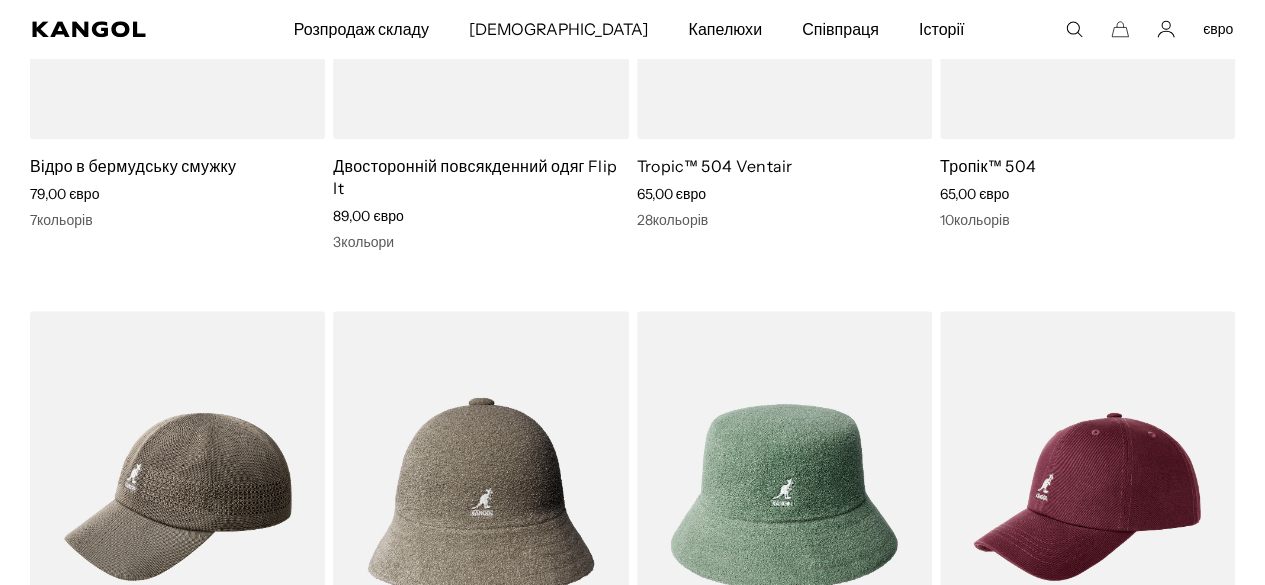 scroll, scrollTop: 1238, scrollLeft: 0, axis: vertical 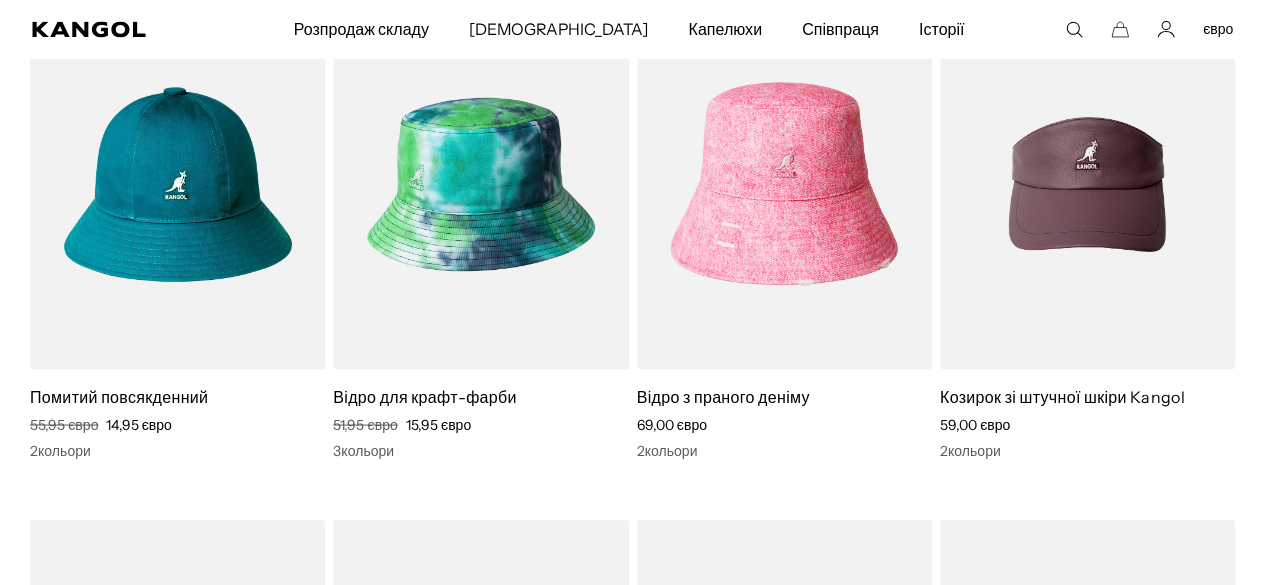 click at bounding box center [177, 184] 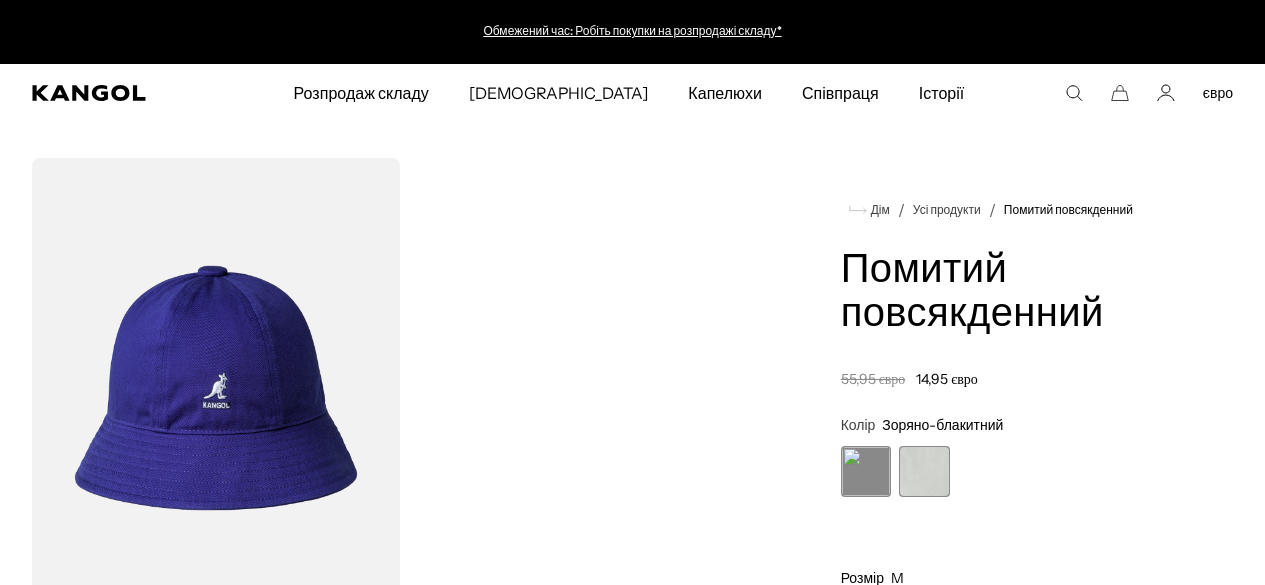 click on "Колір
Зоряно-блакитний
Previous
Next
Зоряно-блакитний
Variant sold out or unavailable
Охоплений місяцем
Variant sold out or unavailable" at bounding box center (1013, 456) 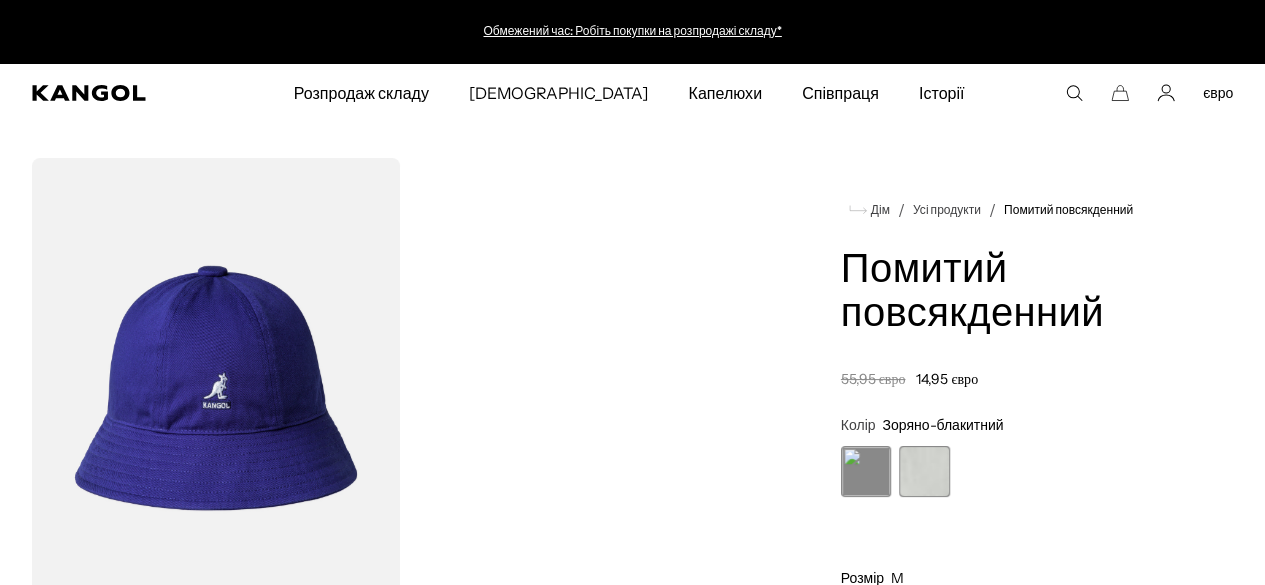 click at bounding box center [924, 471] 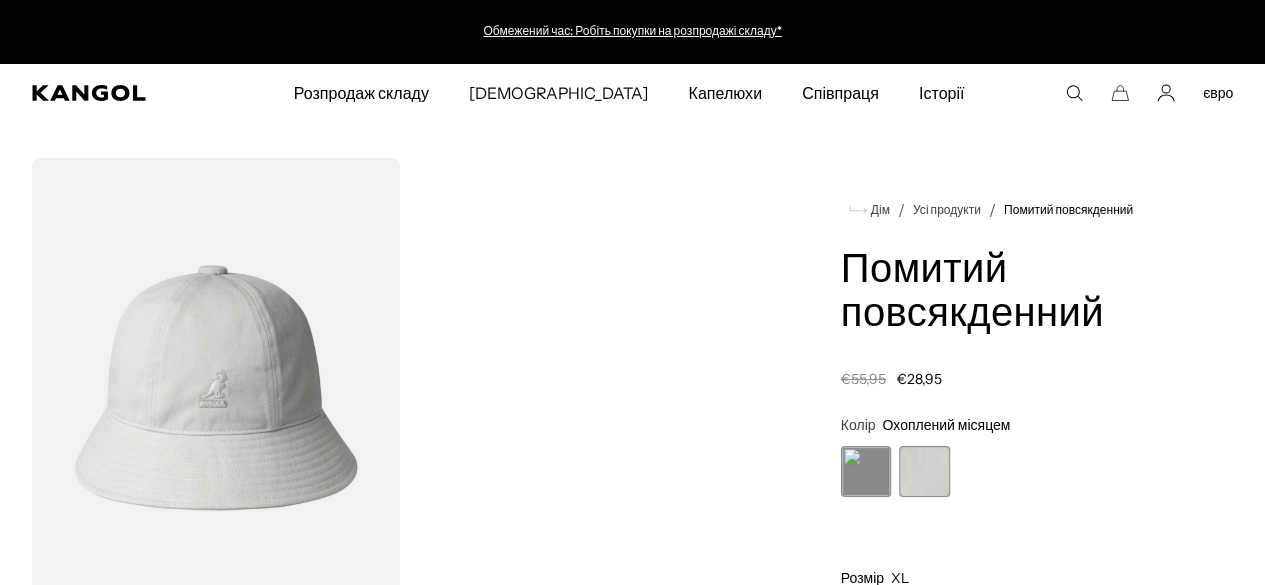 scroll, scrollTop: 0, scrollLeft: 0, axis: both 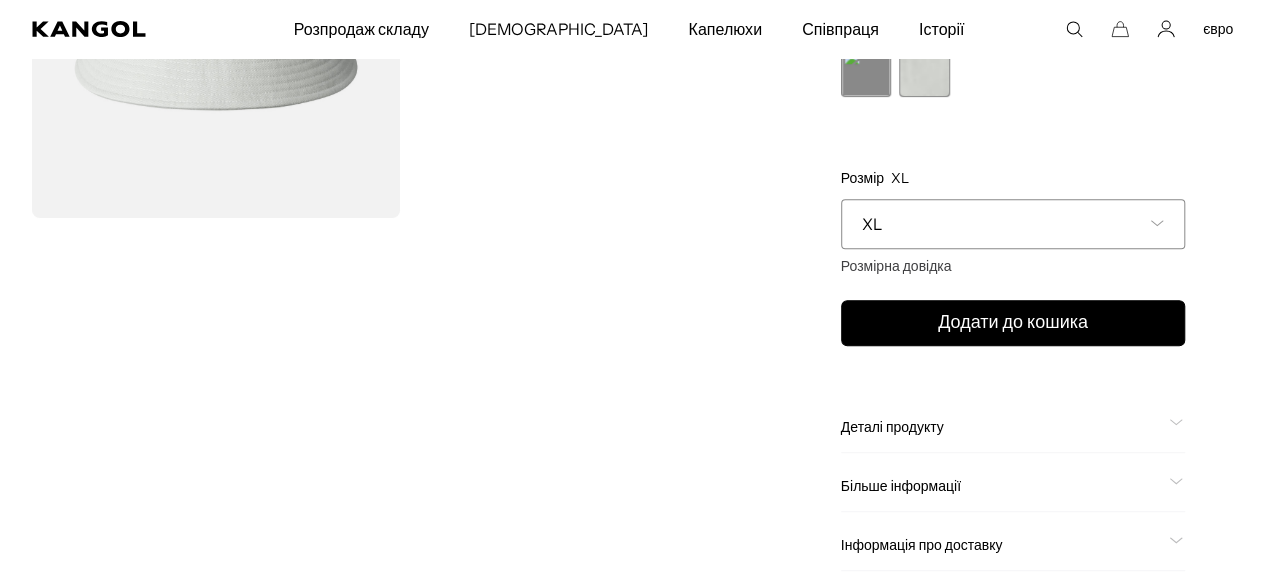 click on "XL" at bounding box center (1013, 224) 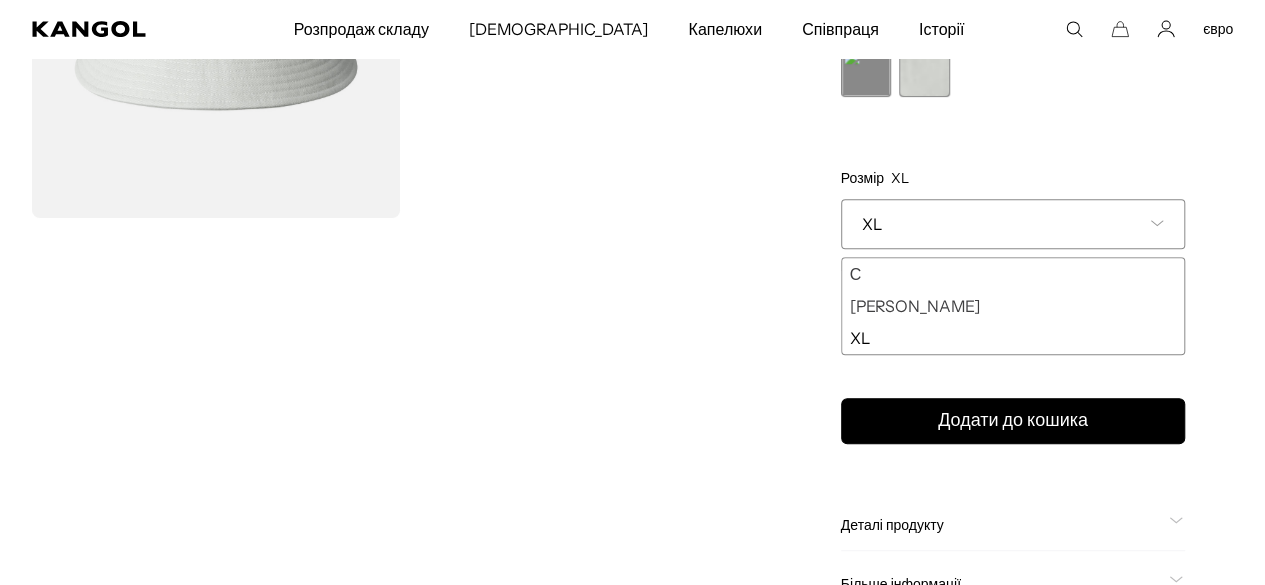 click on "XL" at bounding box center [1013, 224] 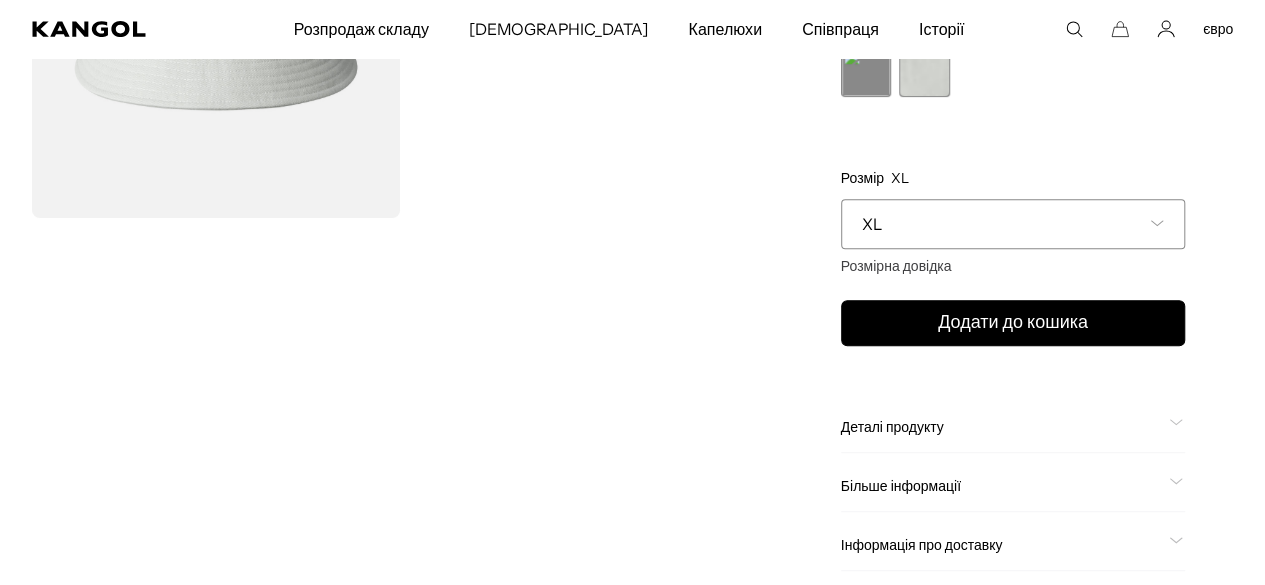 click on "XL" at bounding box center [872, 224] 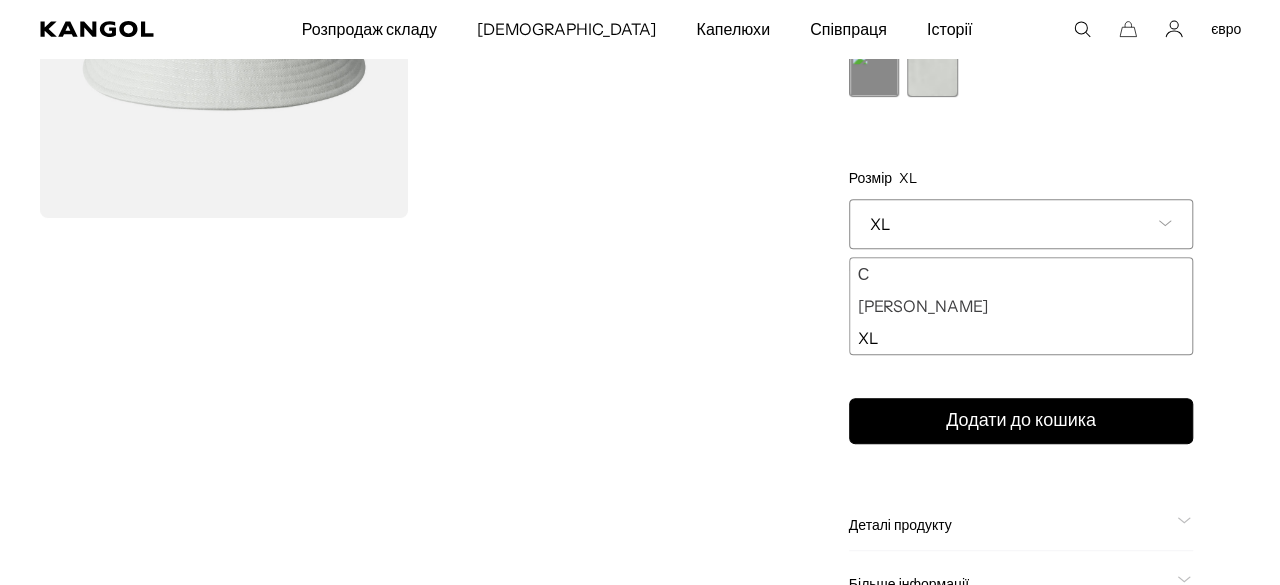 scroll, scrollTop: 0, scrollLeft: 412, axis: horizontal 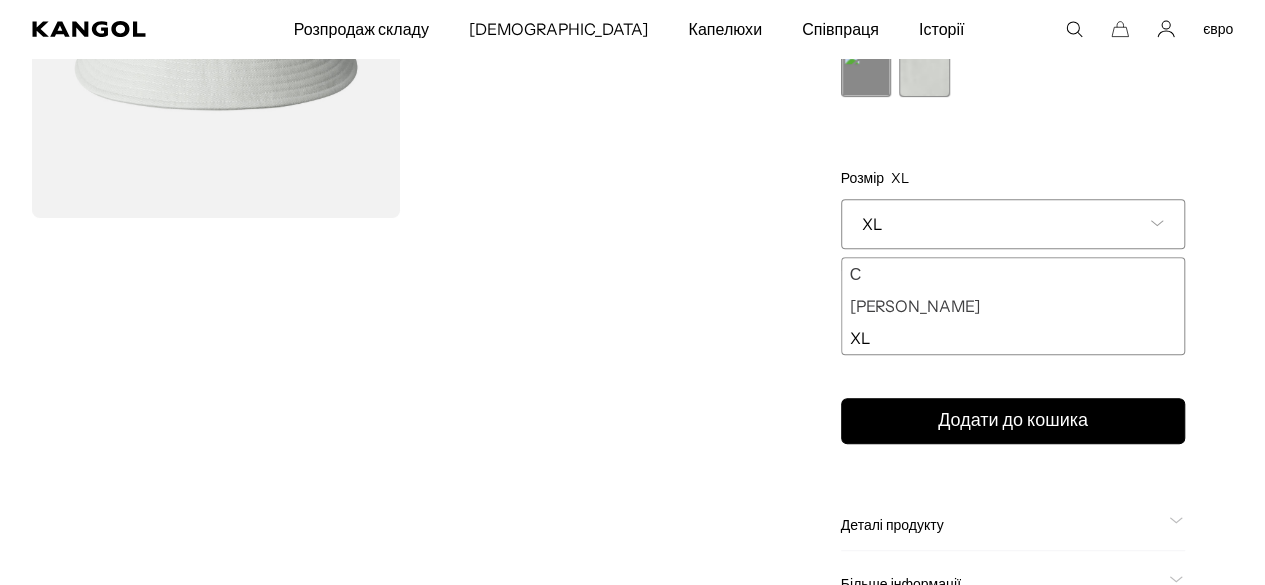 click on "Л" at bounding box center [915, 306] 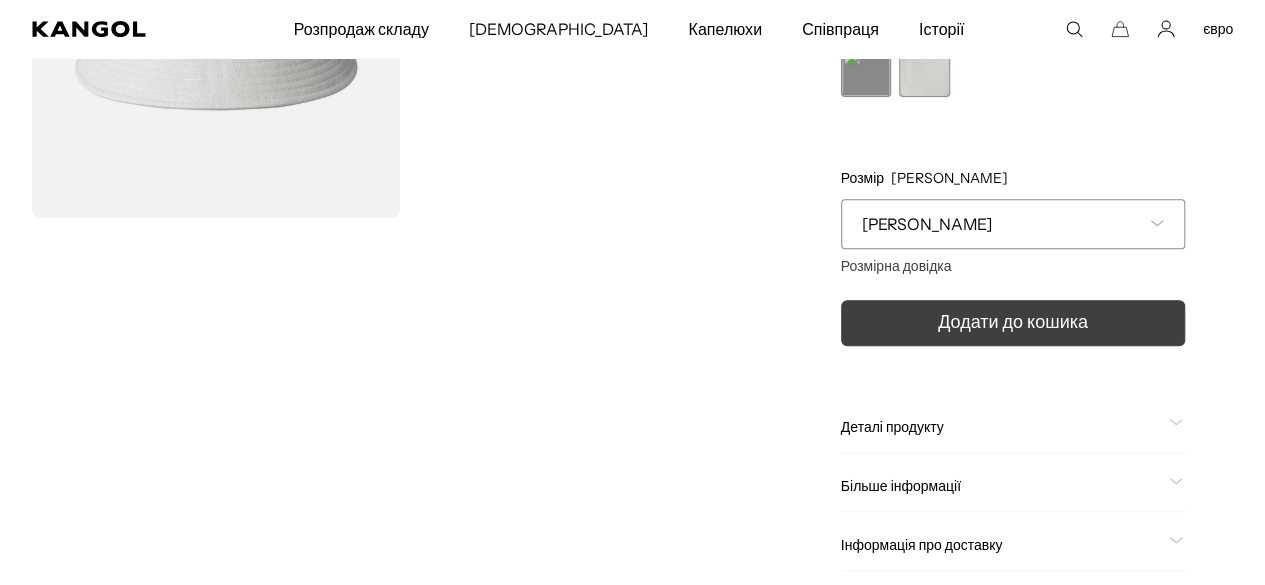 click on "Додати до кошика" at bounding box center [1013, 322] 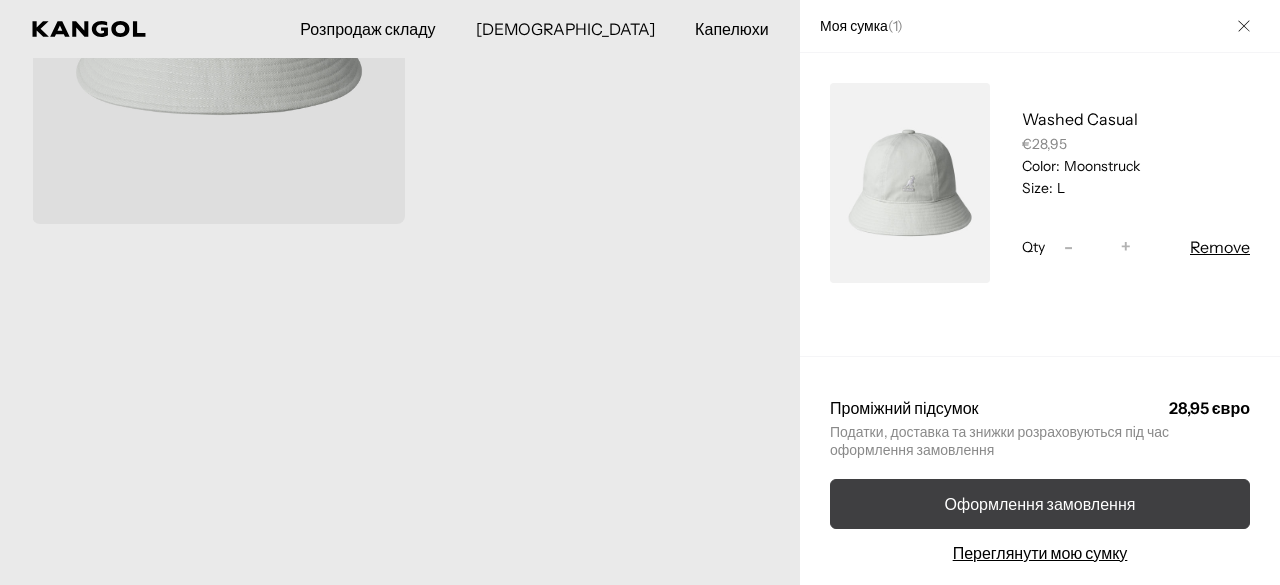 scroll, scrollTop: 0, scrollLeft: 412, axis: horizontal 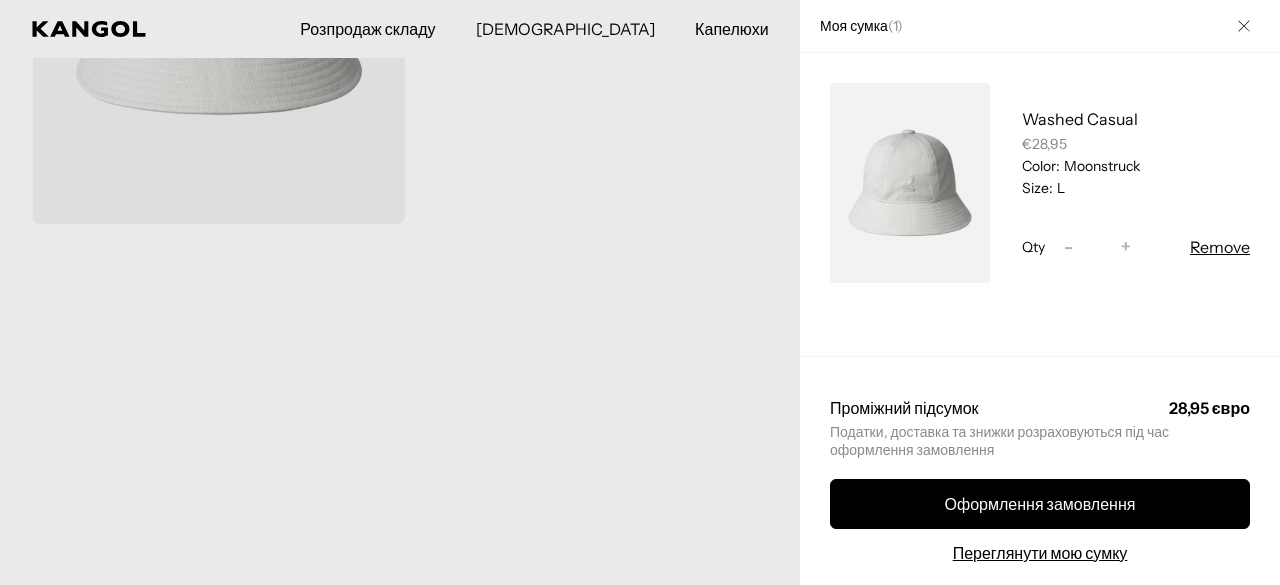 click on "Оформлення замовлення" at bounding box center (1040, 504) 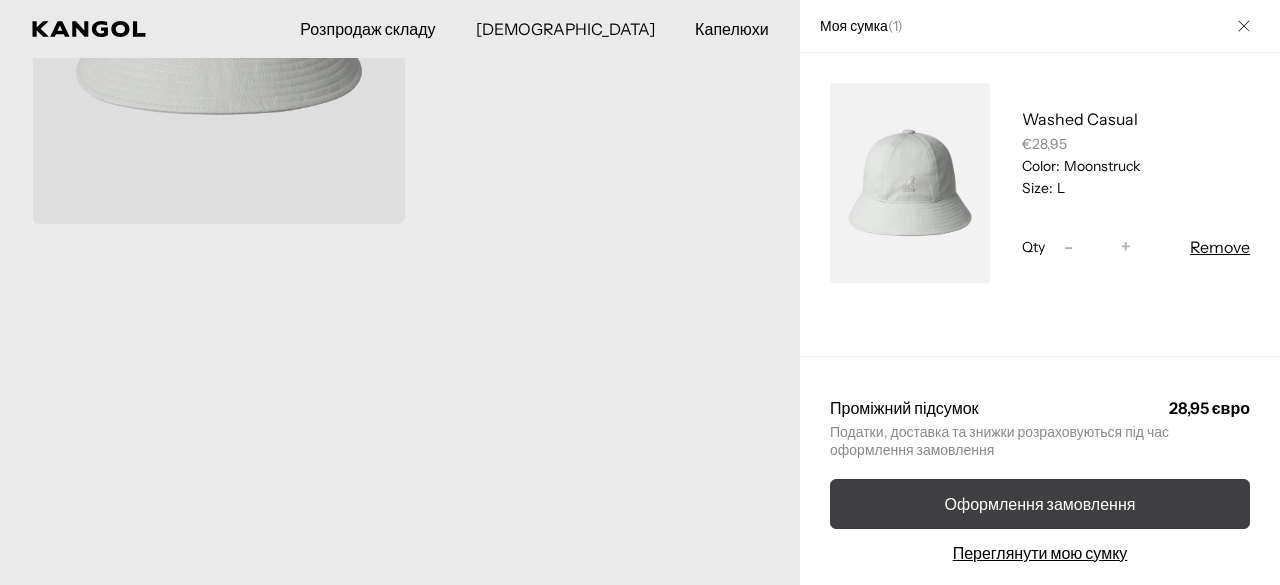 click on "Оформлення замовлення" at bounding box center [1040, 504] 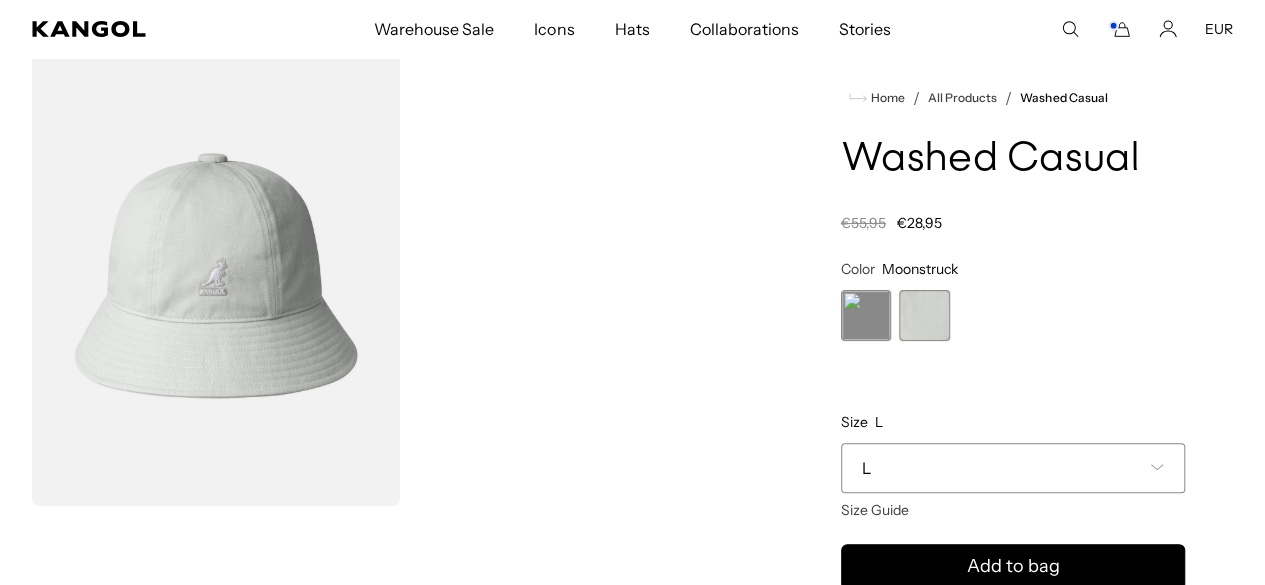 scroll, scrollTop: 100, scrollLeft: 0, axis: vertical 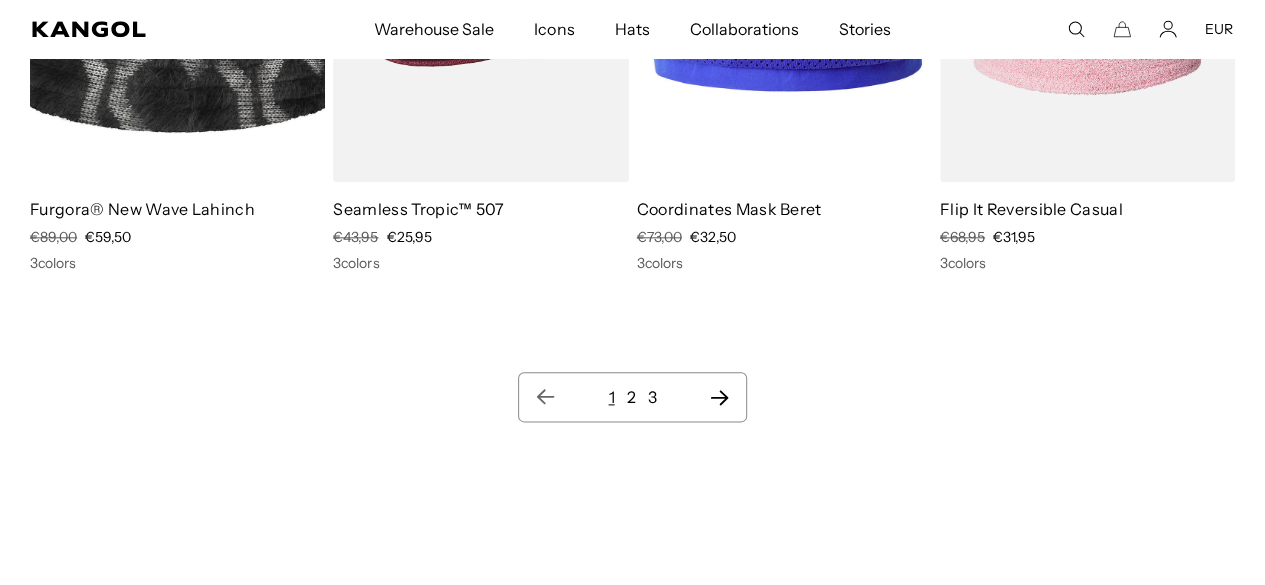 click 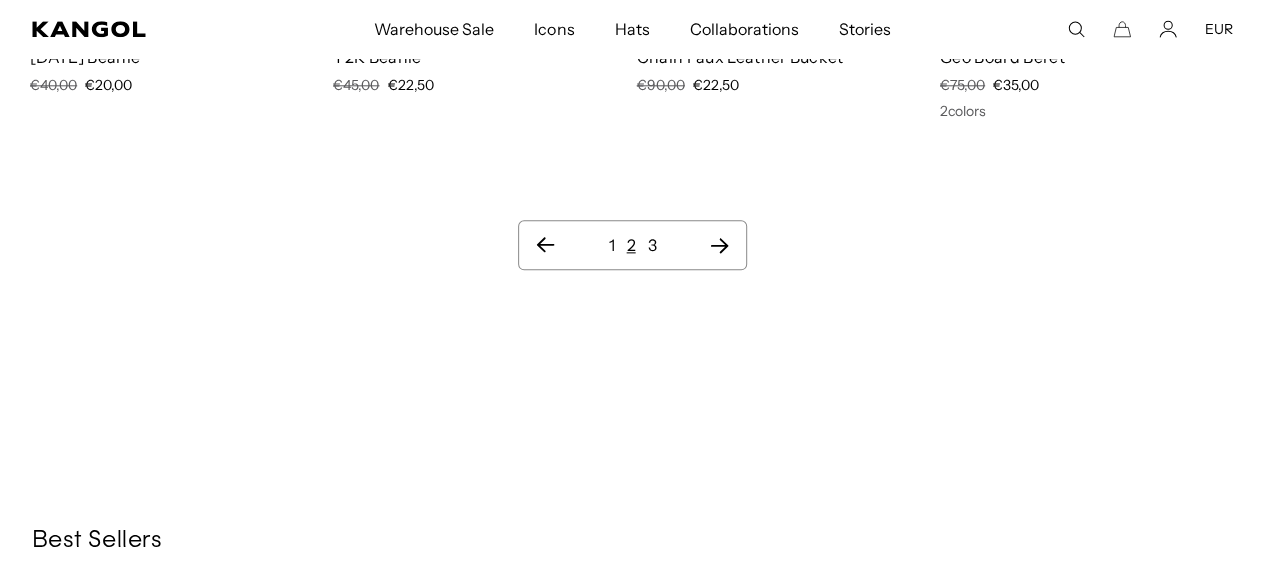 click 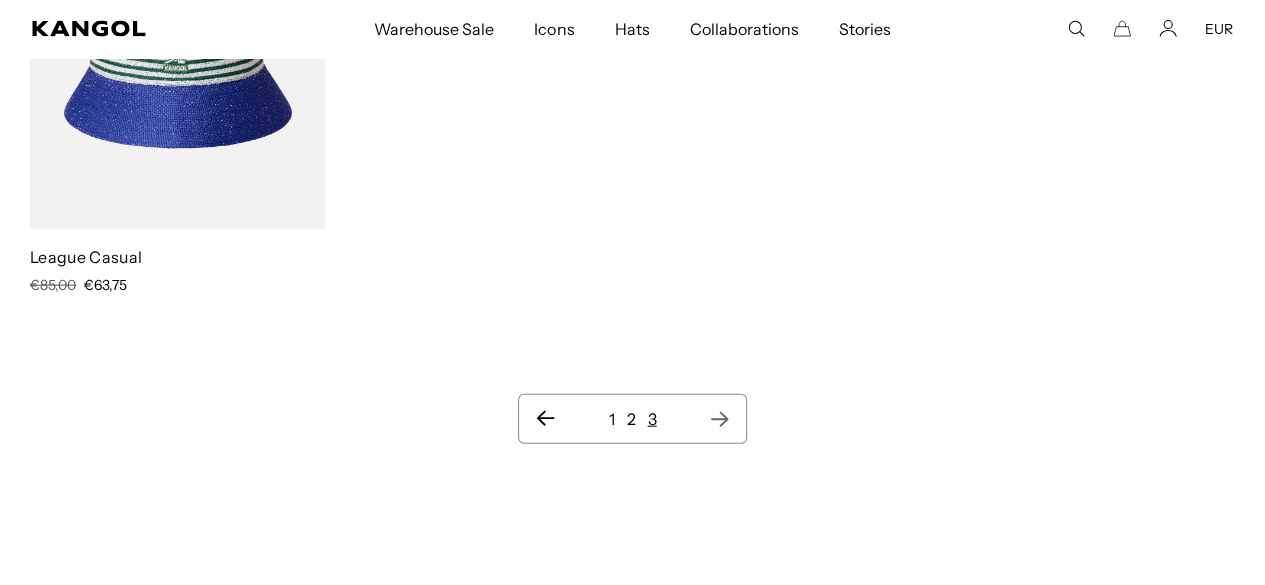 click on "1 2 3" at bounding box center [632, 419] 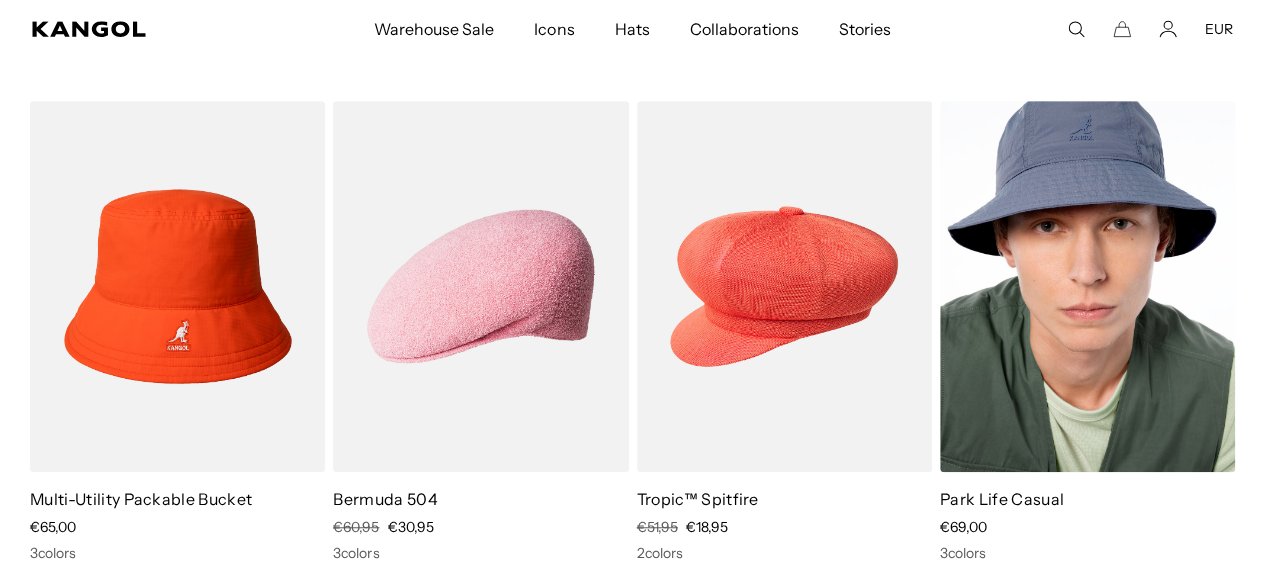 click at bounding box center (1087, 286) 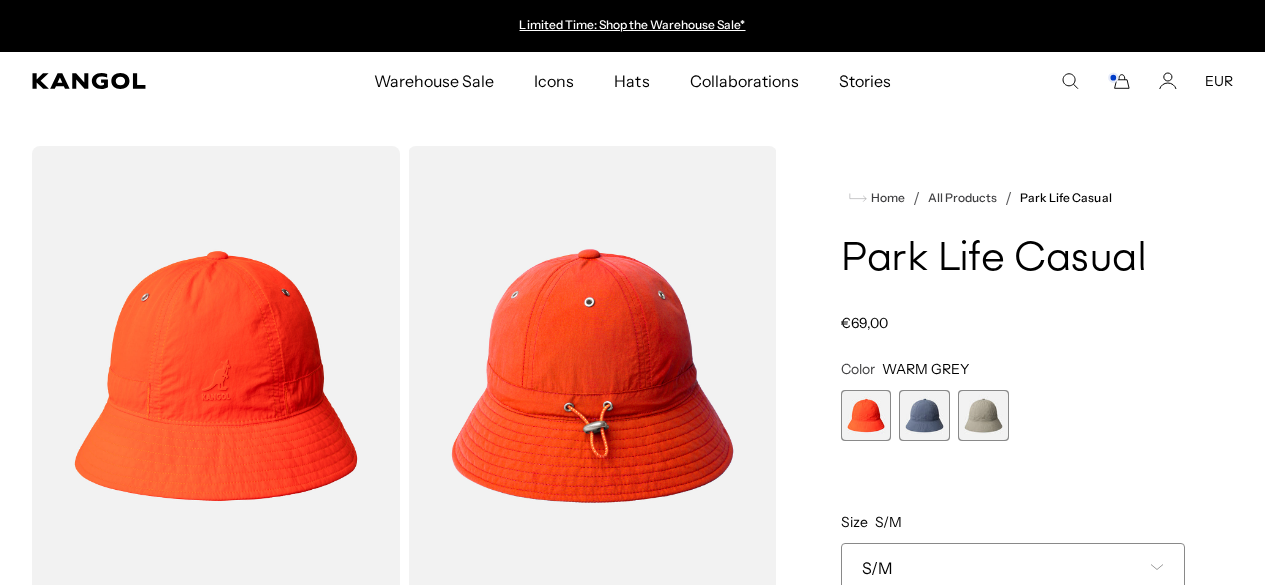 scroll, scrollTop: 0, scrollLeft: 0, axis: both 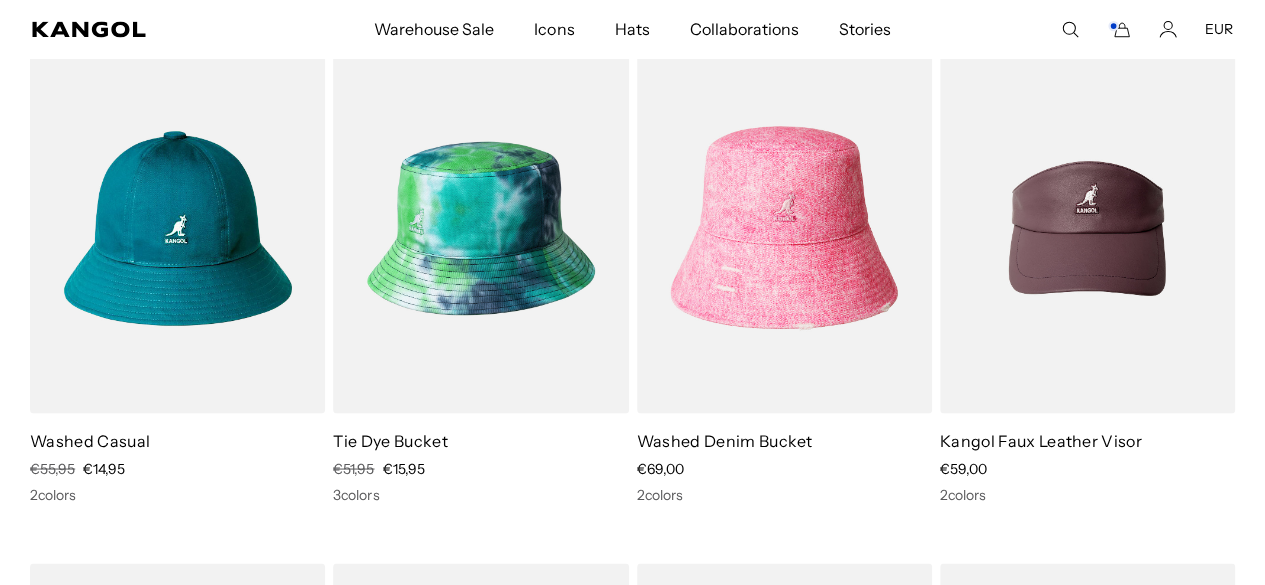 click at bounding box center (177, 228) 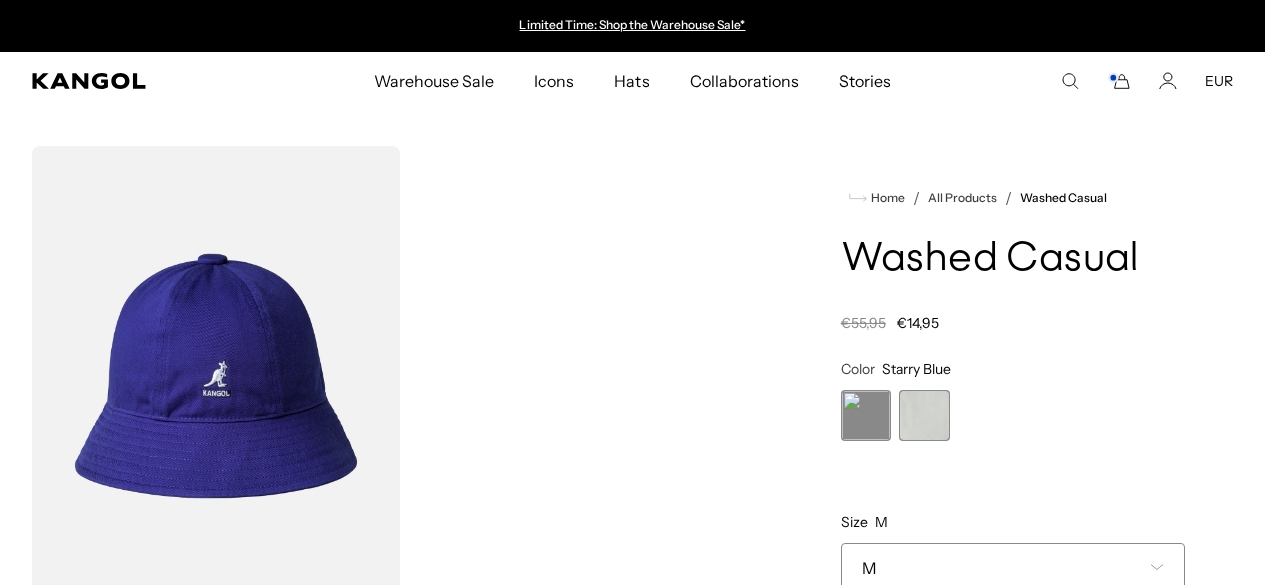 scroll, scrollTop: 0, scrollLeft: 0, axis: both 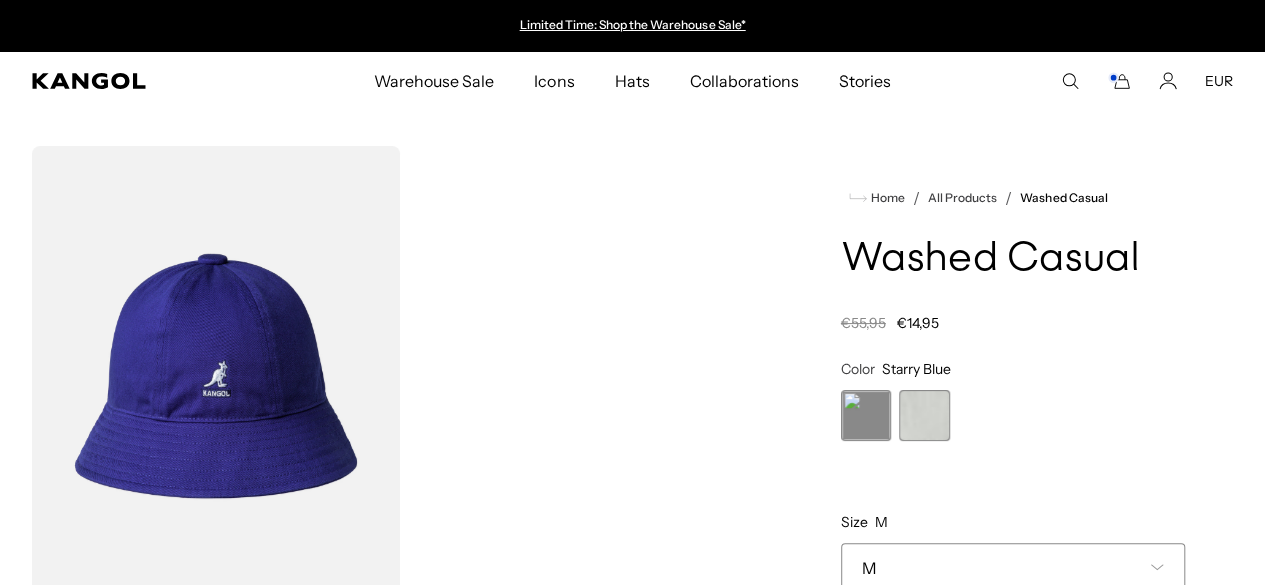 click at bounding box center (924, 415) 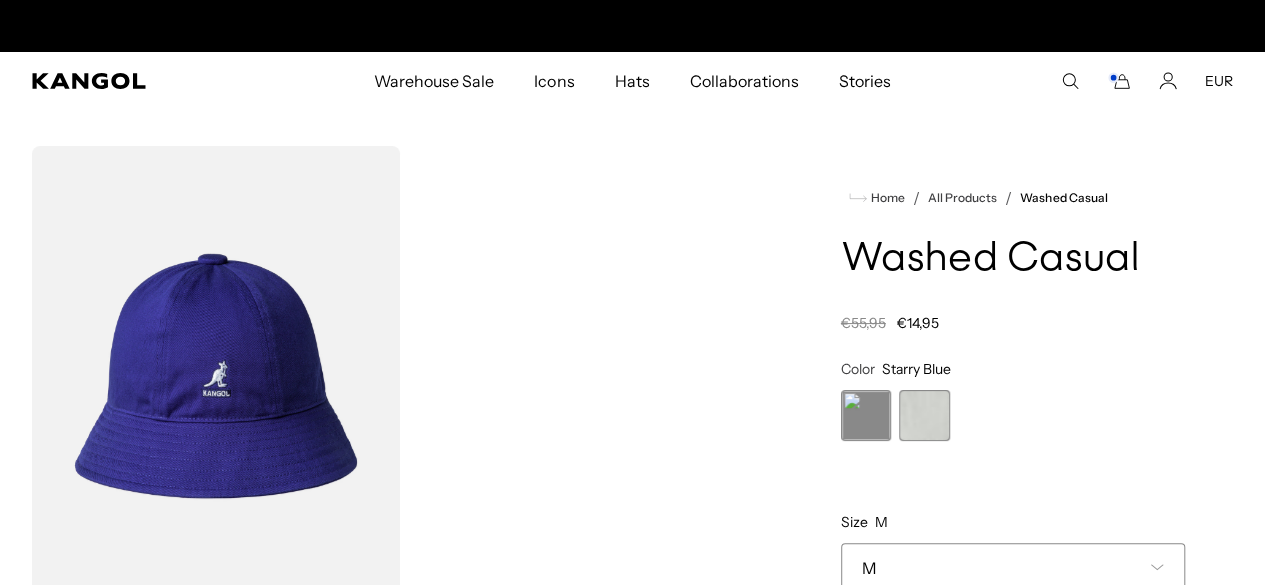 scroll, scrollTop: 0, scrollLeft: 412, axis: horizontal 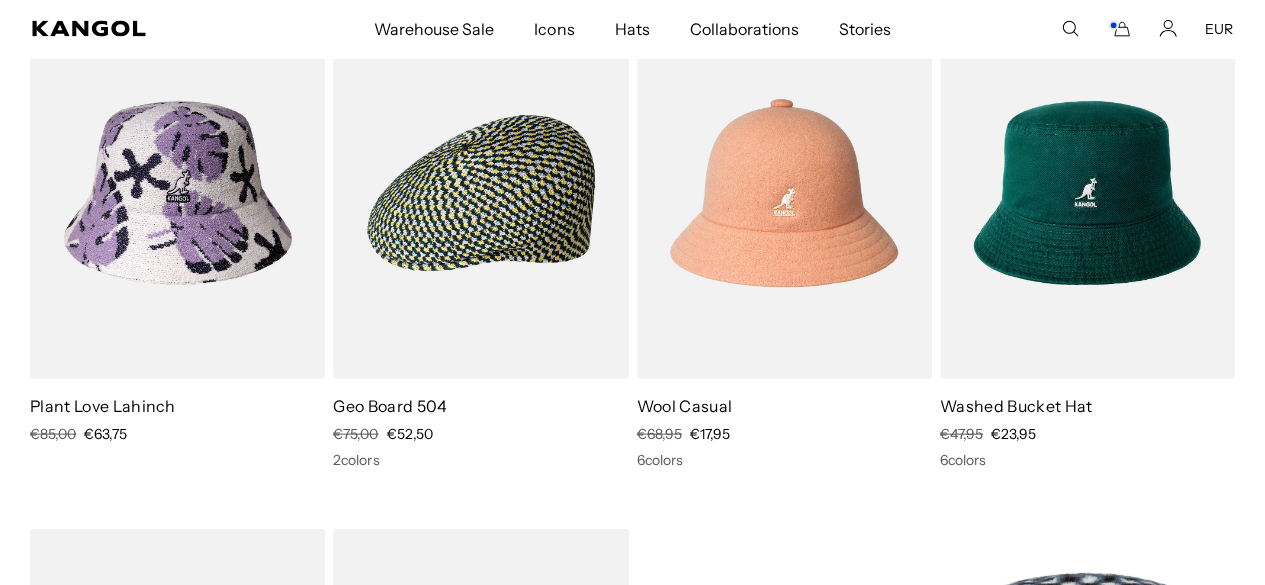 click at bounding box center [1087, 193] 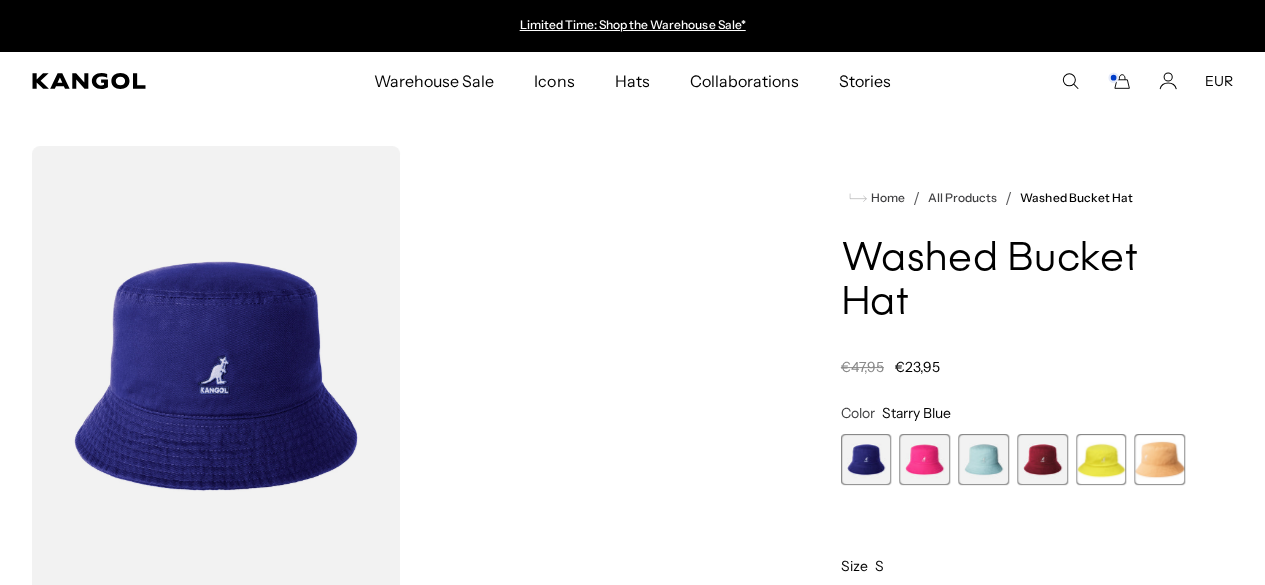 scroll, scrollTop: 0, scrollLeft: 0, axis: both 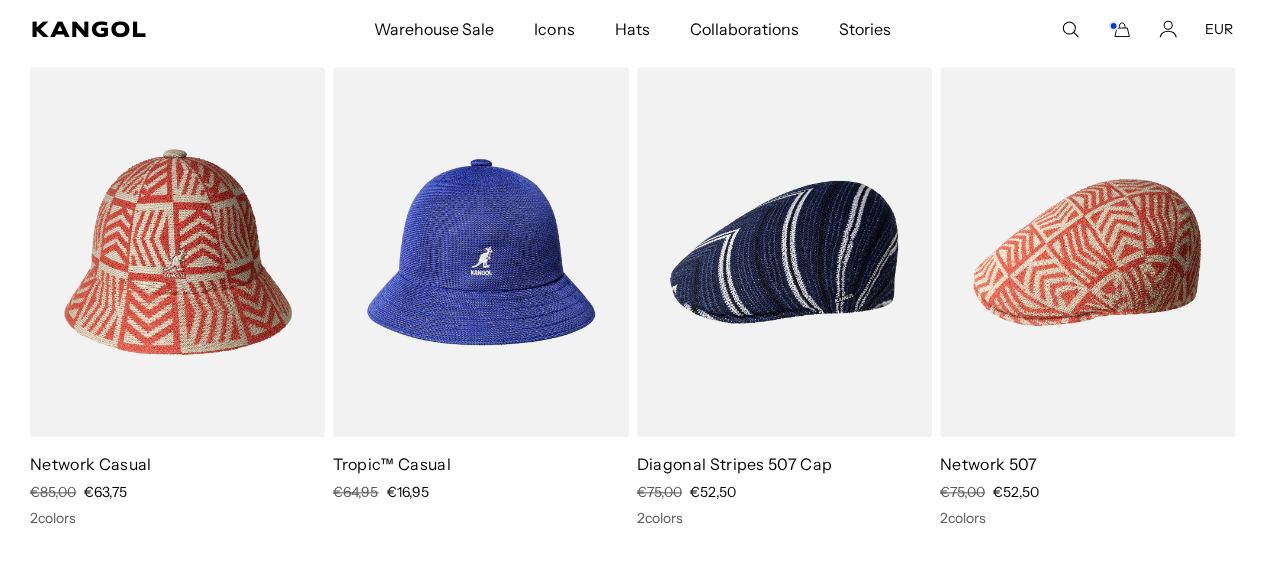 click at bounding box center [480, 252] 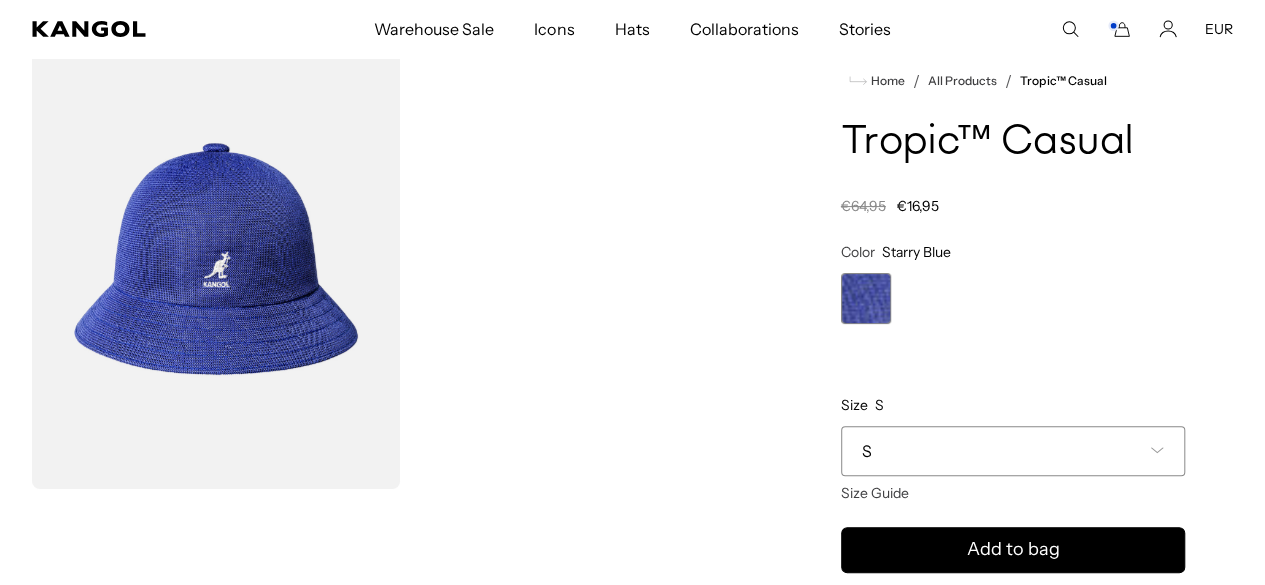 scroll, scrollTop: 200, scrollLeft: 0, axis: vertical 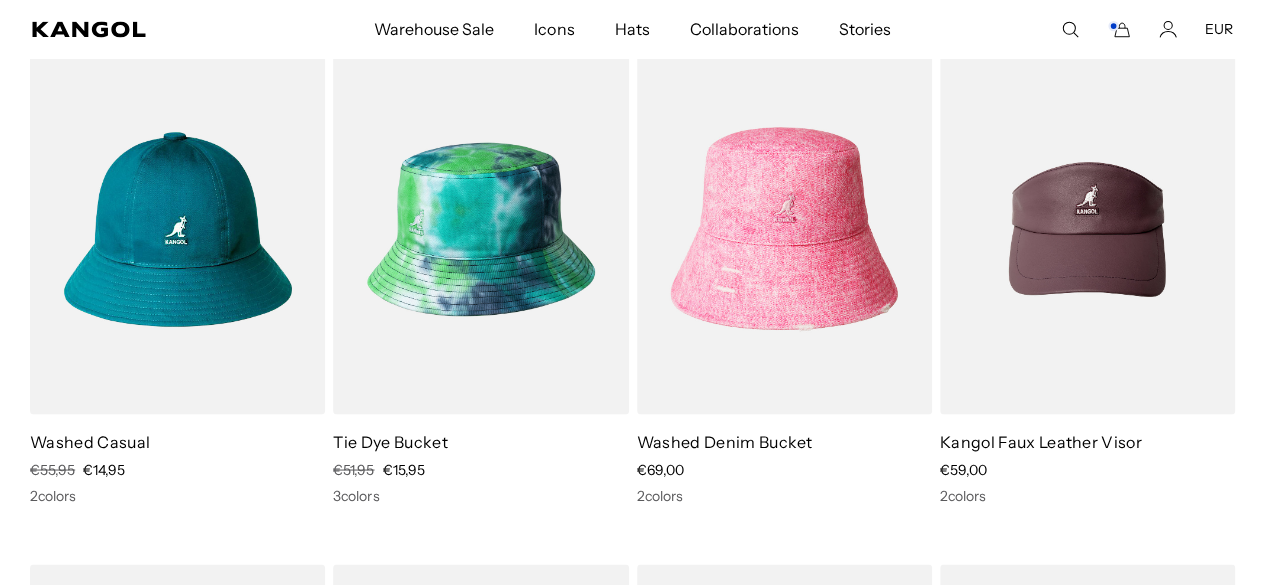 click at bounding box center [177, 229] 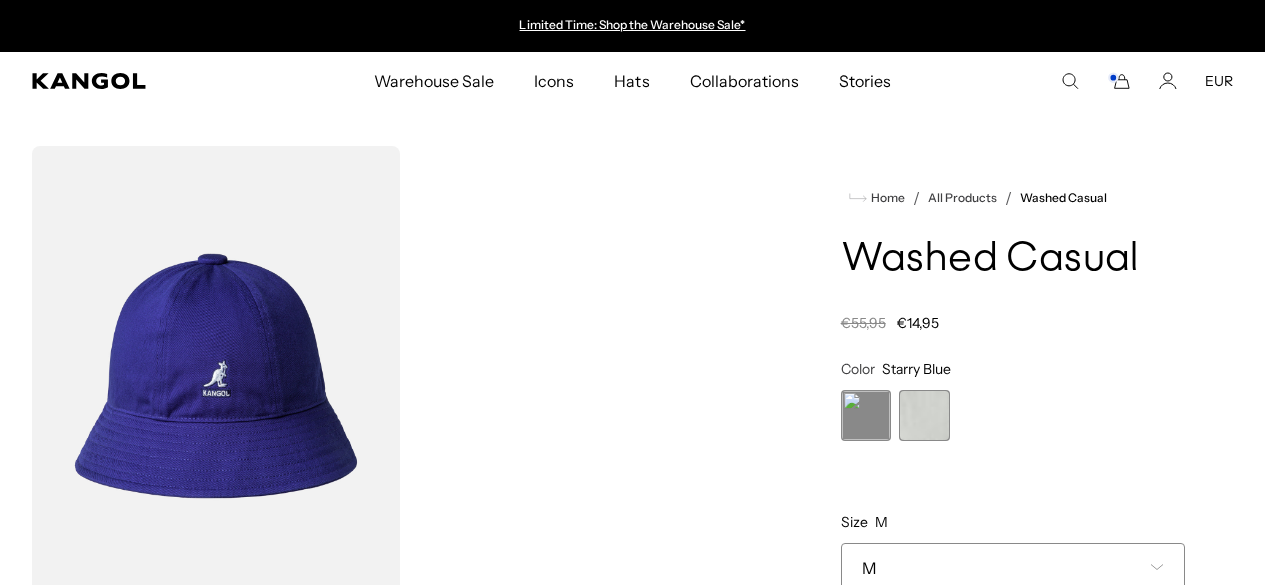 scroll, scrollTop: 0, scrollLeft: 0, axis: both 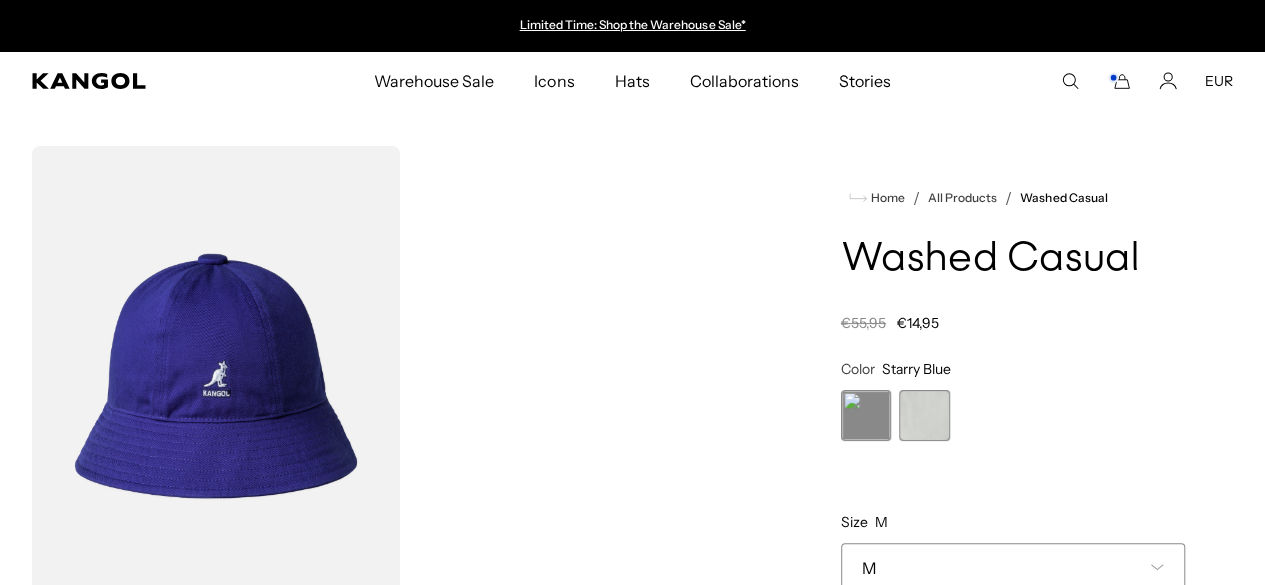 click at bounding box center (924, 415) 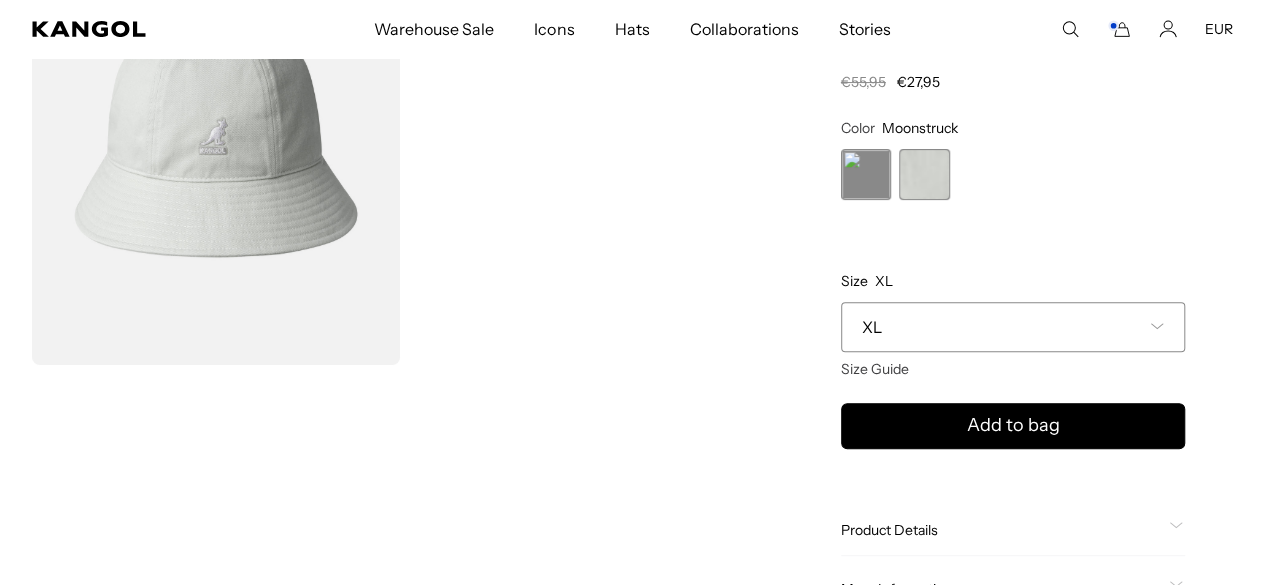 scroll, scrollTop: 300, scrollLeft: 0, axis: vertical 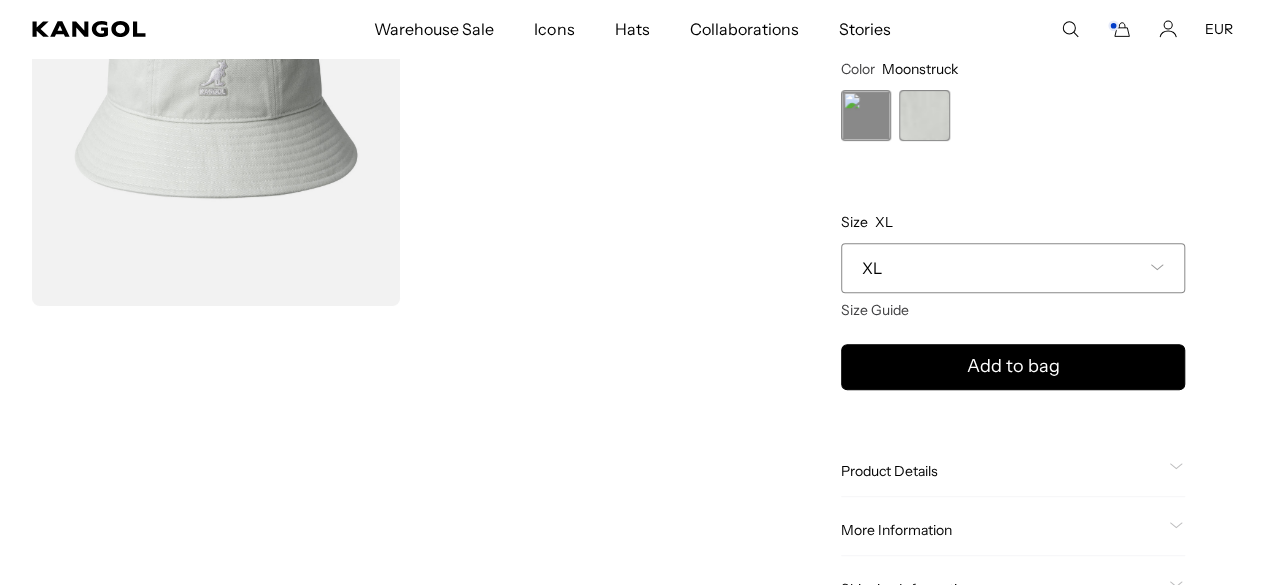 click on "XL" at bounding box center (1013, 268) 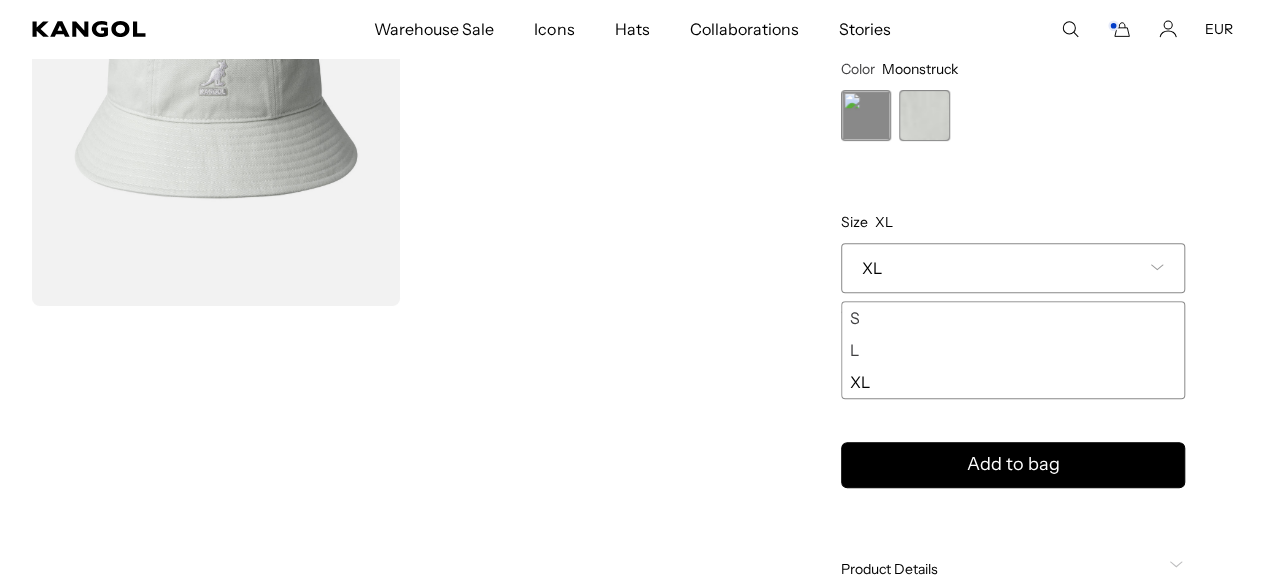 click on "S M - Sold out L XL" at bounding box center (1013, 350) 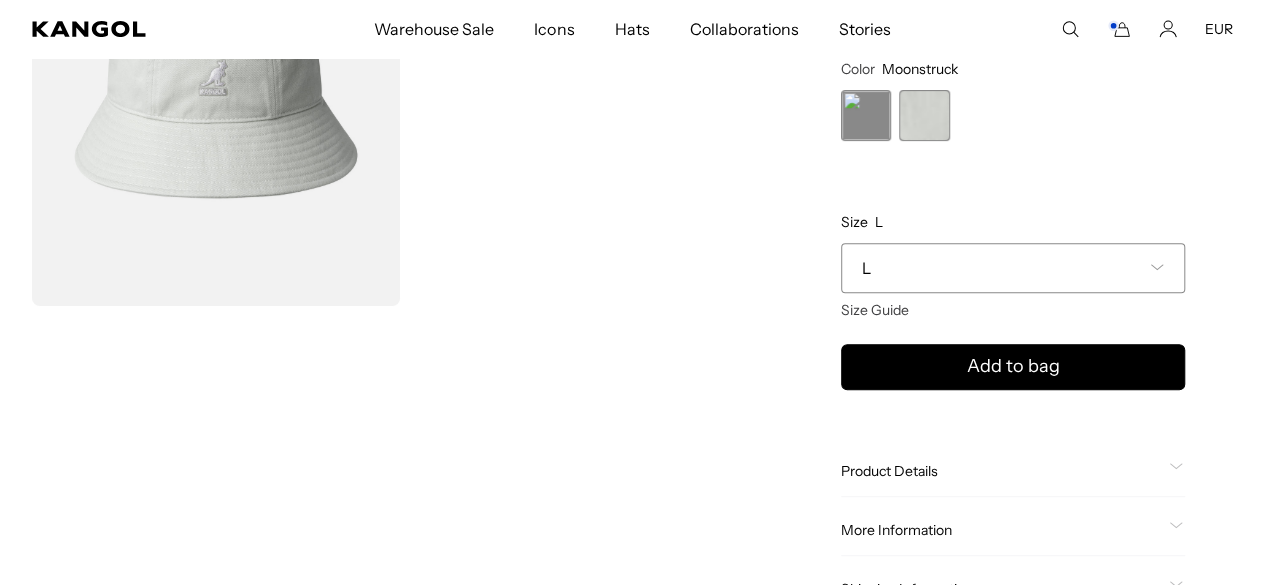 scroll, scrollTop: 284, scrollLeft: 0, axis: vertical 